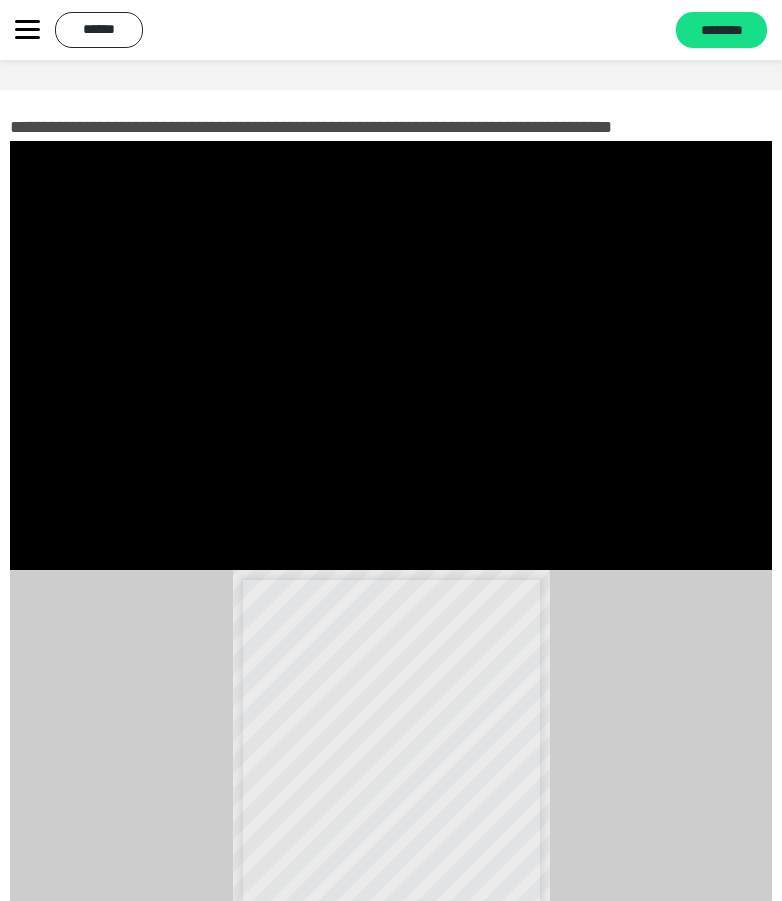 scroll, scrollTop: 0, scrollLeft: 0, axis: both 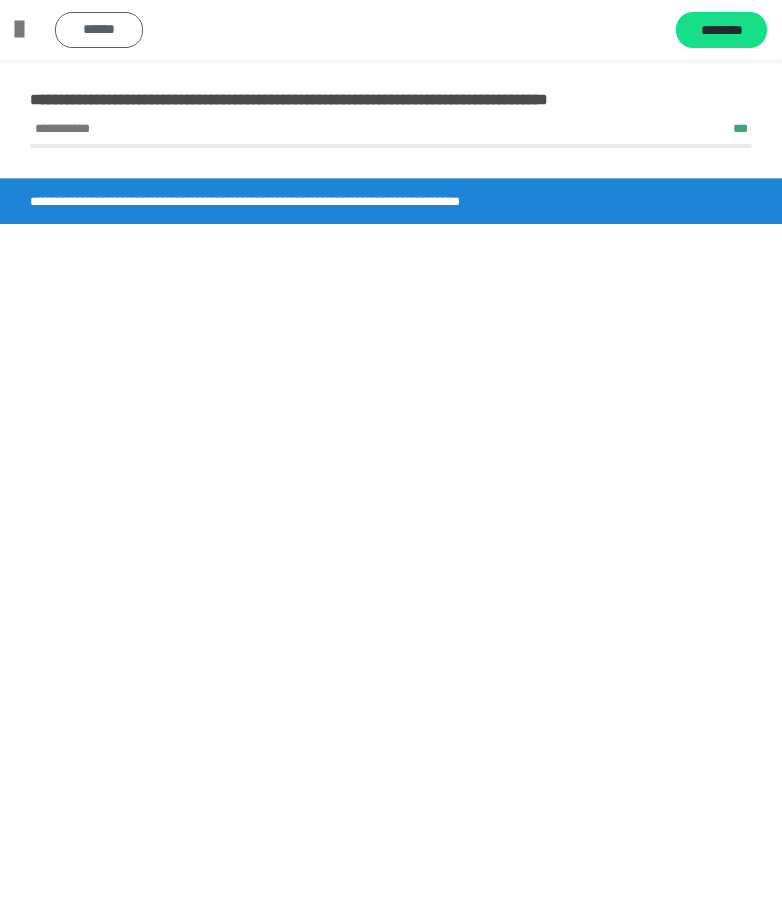 click on "******" at bounding box center [99, 30] 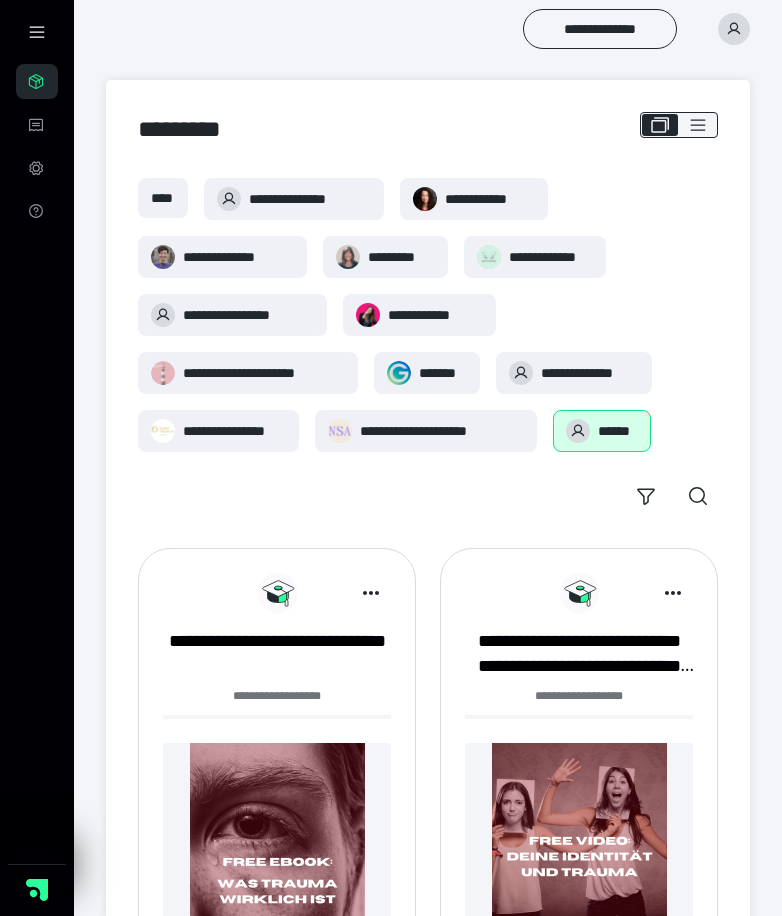 scroll, scrollTop: 0, scrollLeft: 0, axis: both 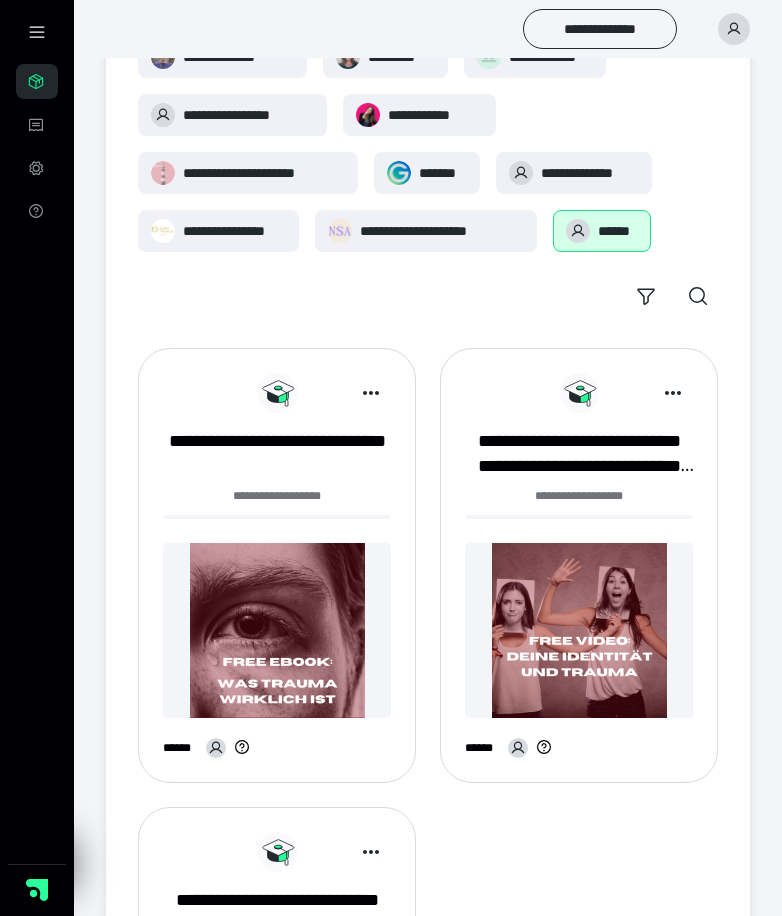 click at bounding box center [277, 630] 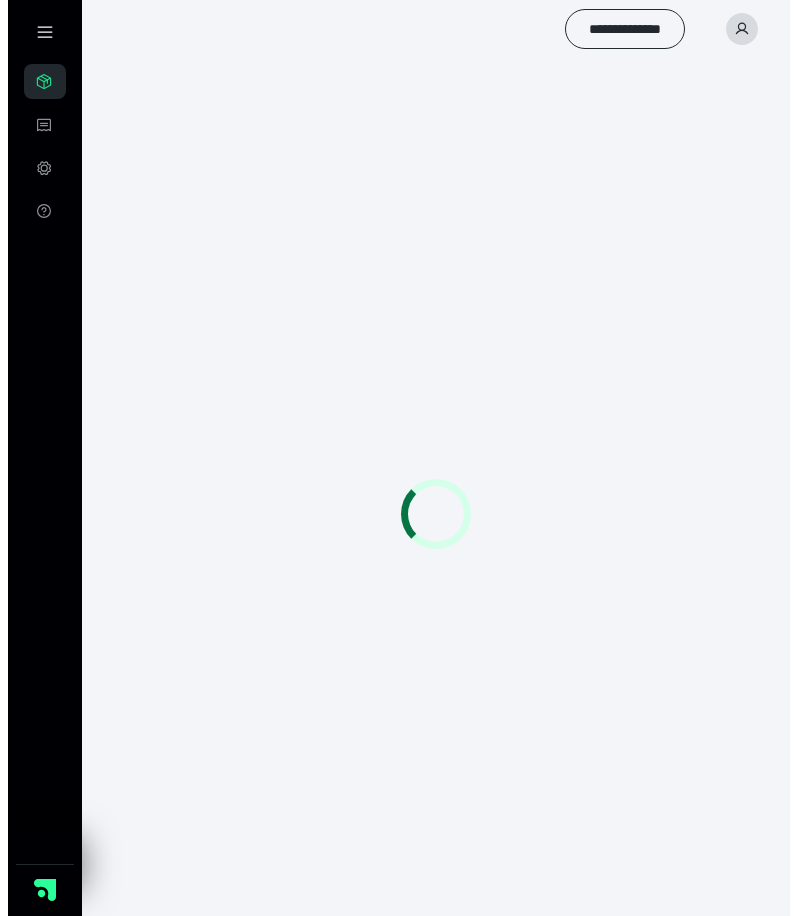 scroll, scrollTop: 0, scrollLeft: 0, axis: both 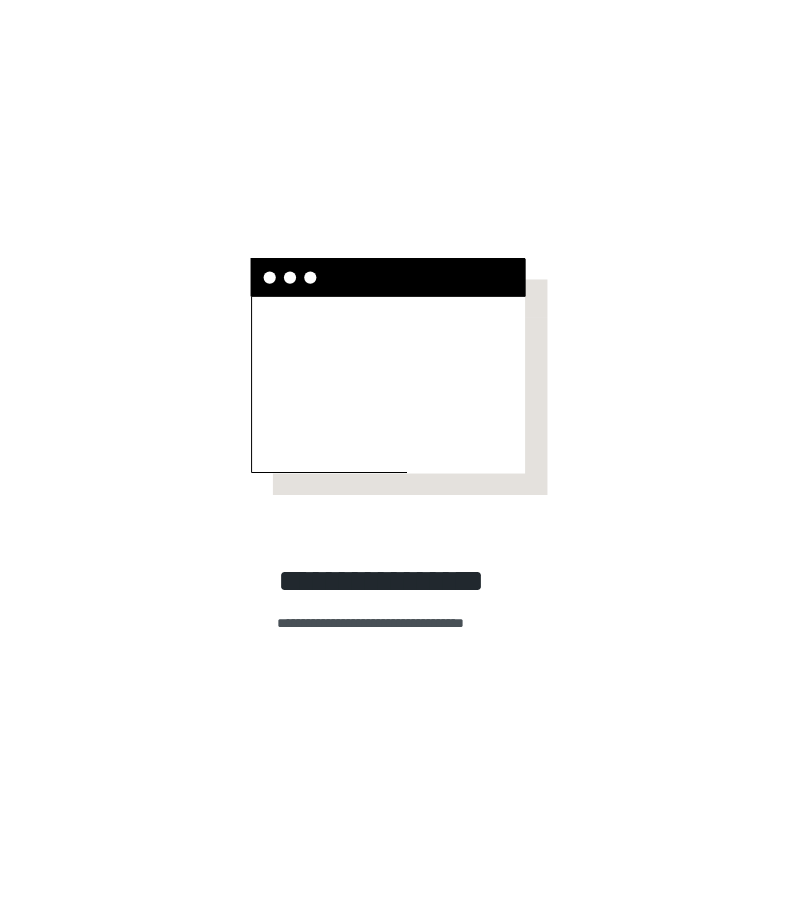 click on "**********" at bounding box center (398, 623) 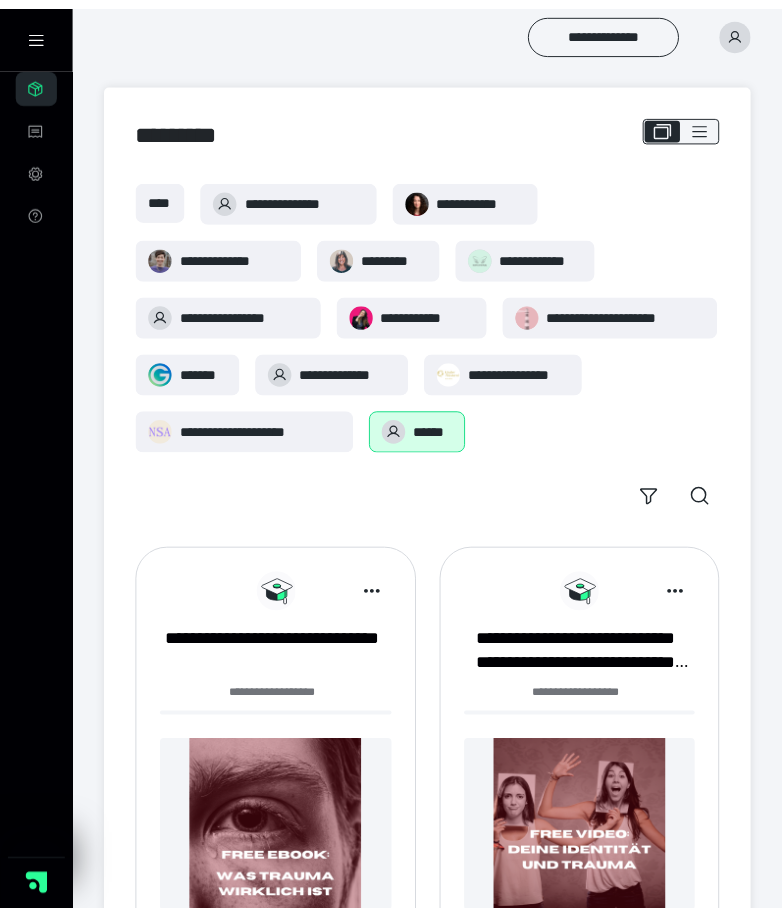 scroll, scrollTop: 198, scrollLeft: 0, axis: vertical 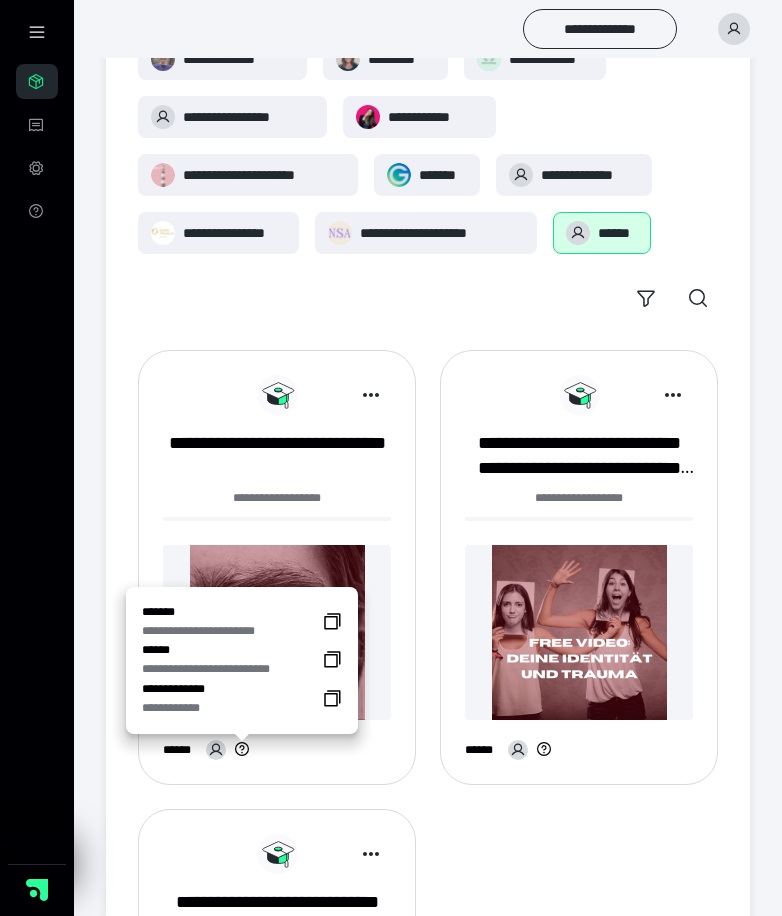 click 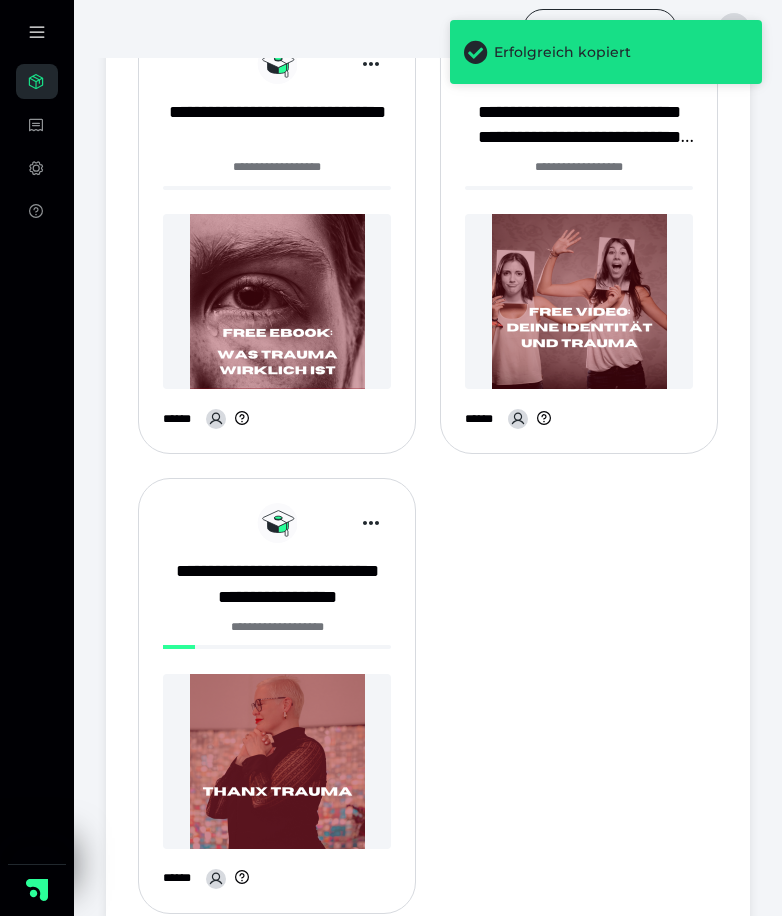 scroll, scrollTop: 583, scrollLeft: 0, axis: vertical 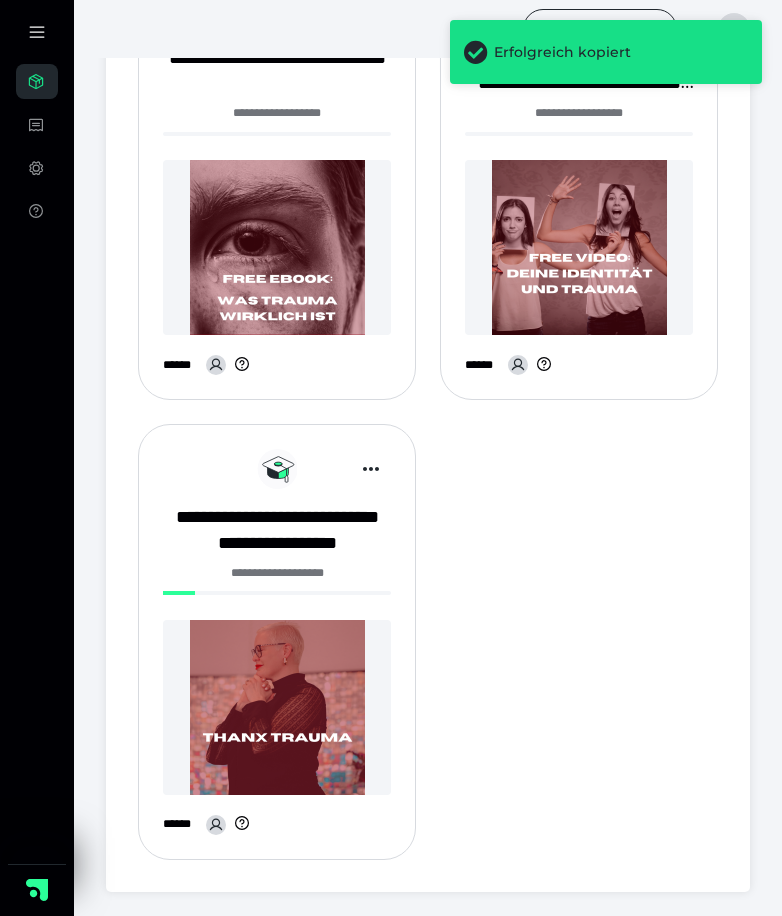 click at bounding box center [277, 707] 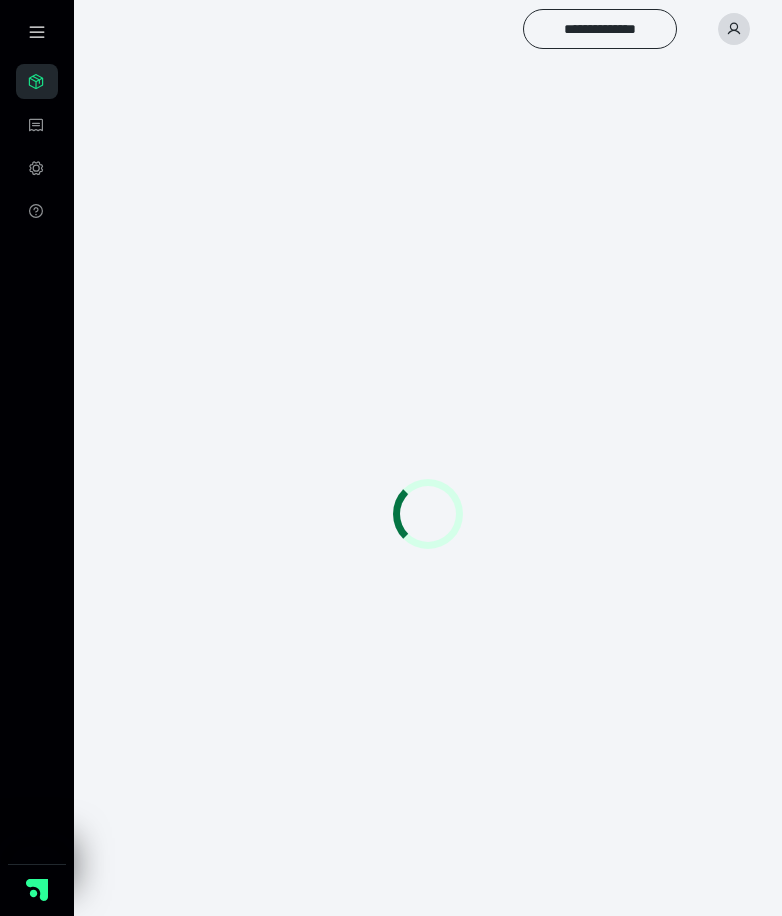 scroll, scrollTop: 0, scrollLeft: 0, axis: both 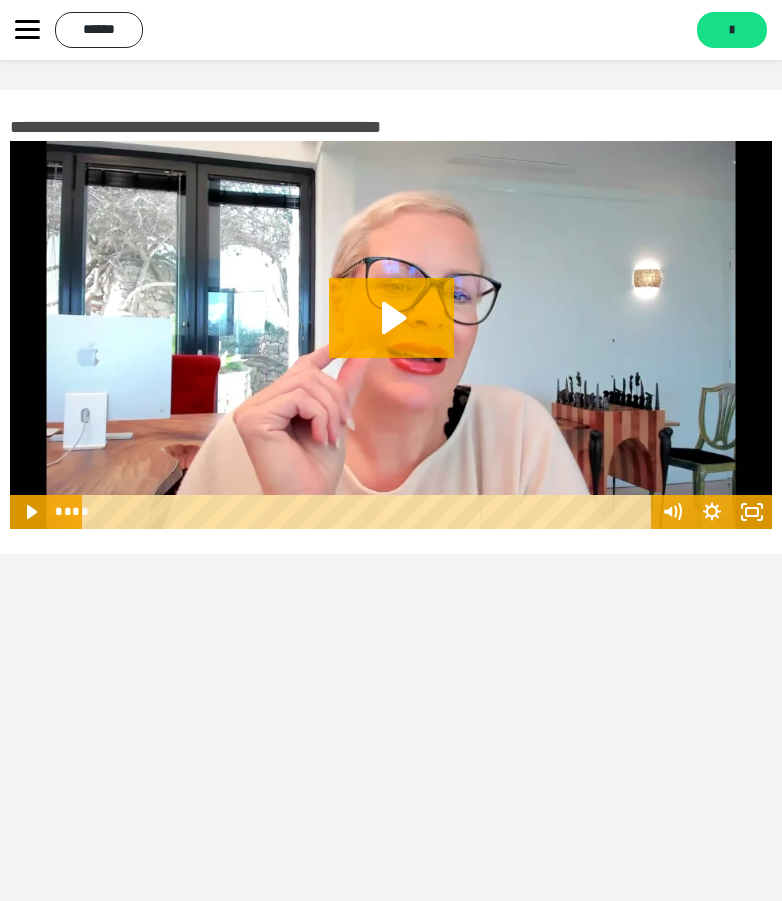 click 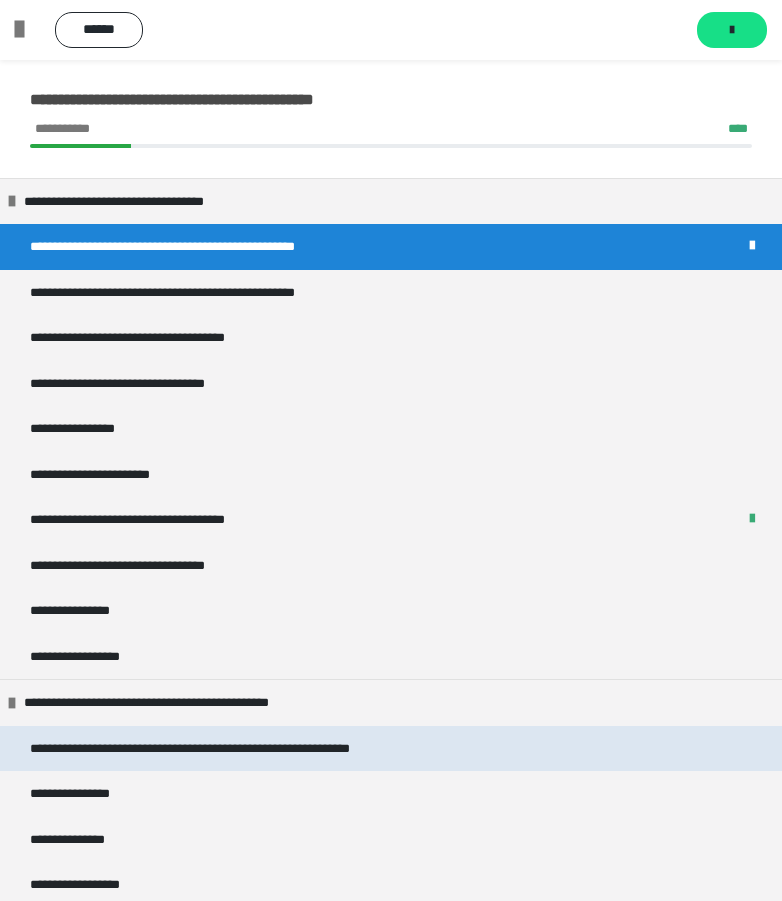 scroll, scrollTop: 75, scrollLeft: 0, axis: vertical 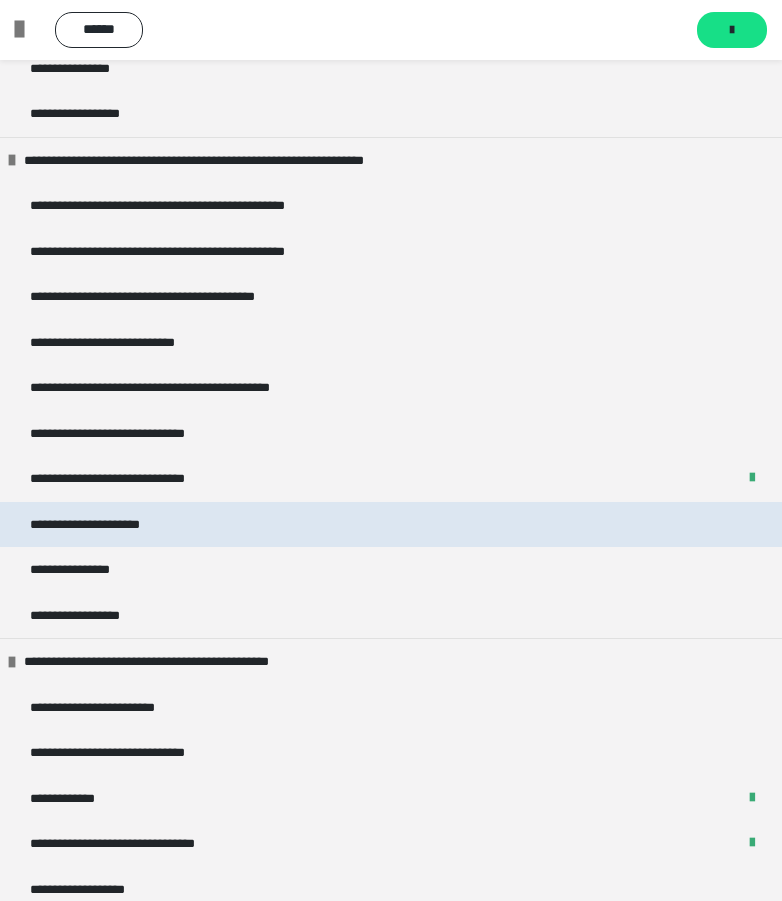click on "**********" at bounding box center [391, 525] 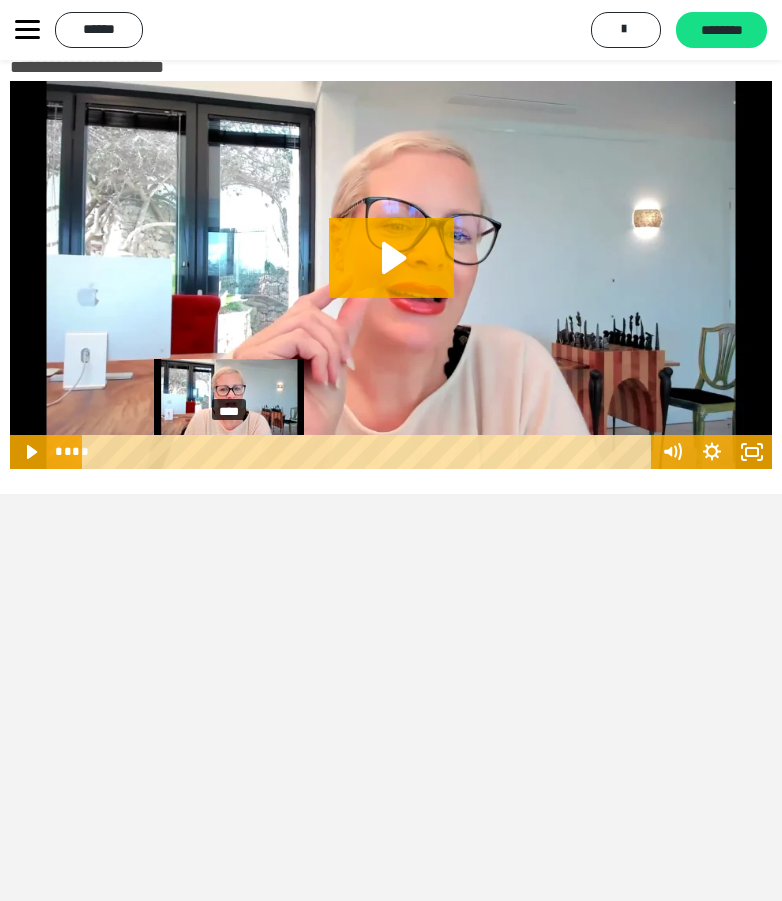 scroll, scrollTop: 0, scrollLeft: 0, axis: both 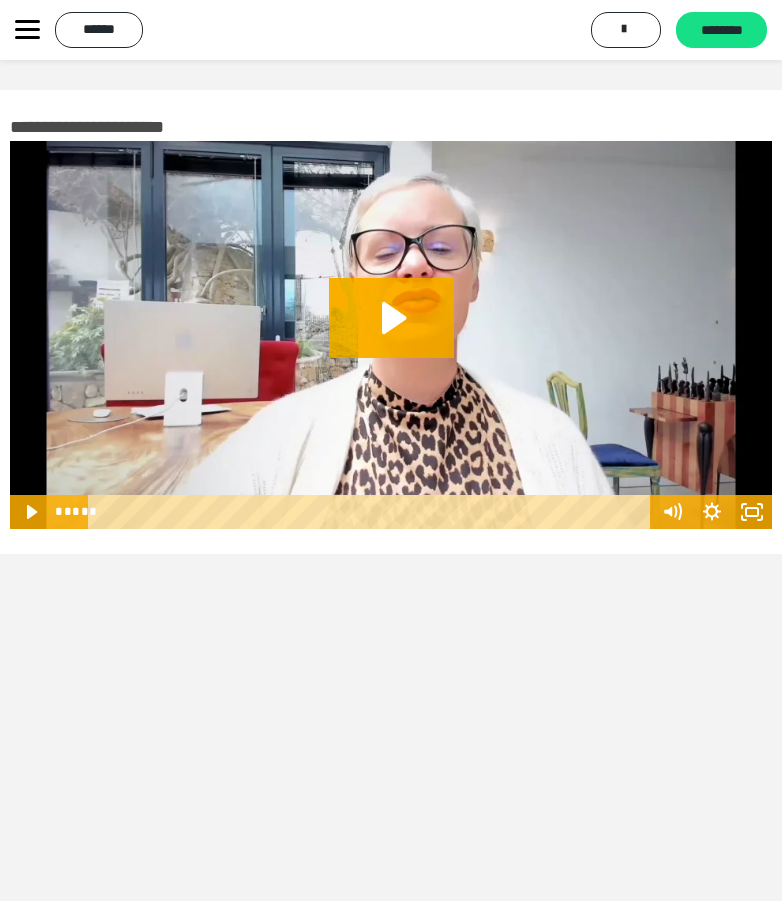 click 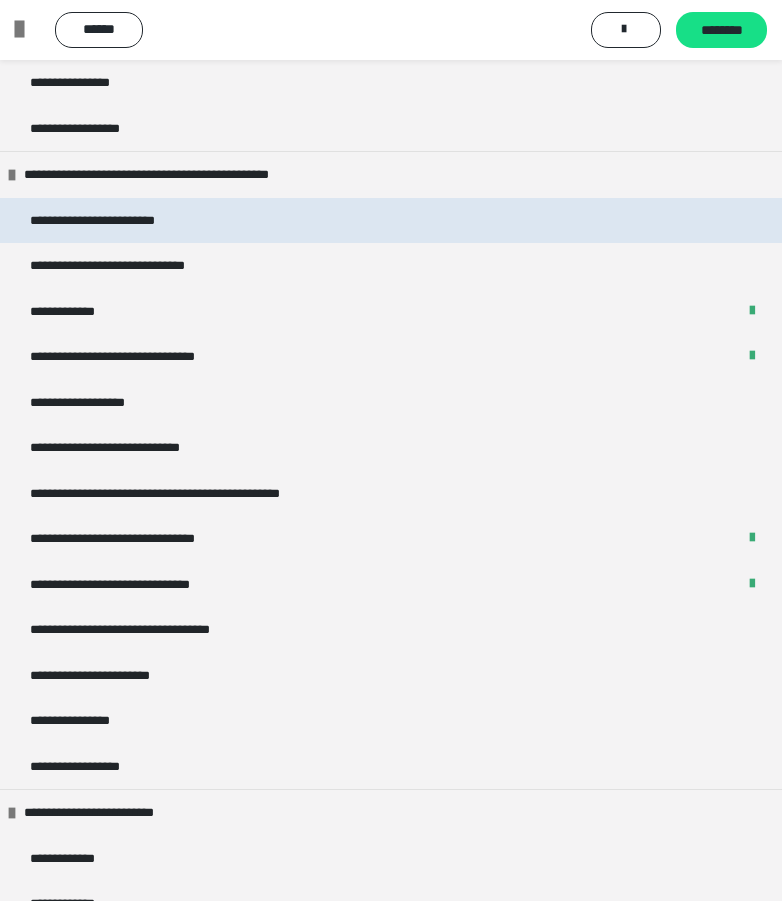 scroll, scrollTop: 2000, scrollLeft: 0, axis: vertical 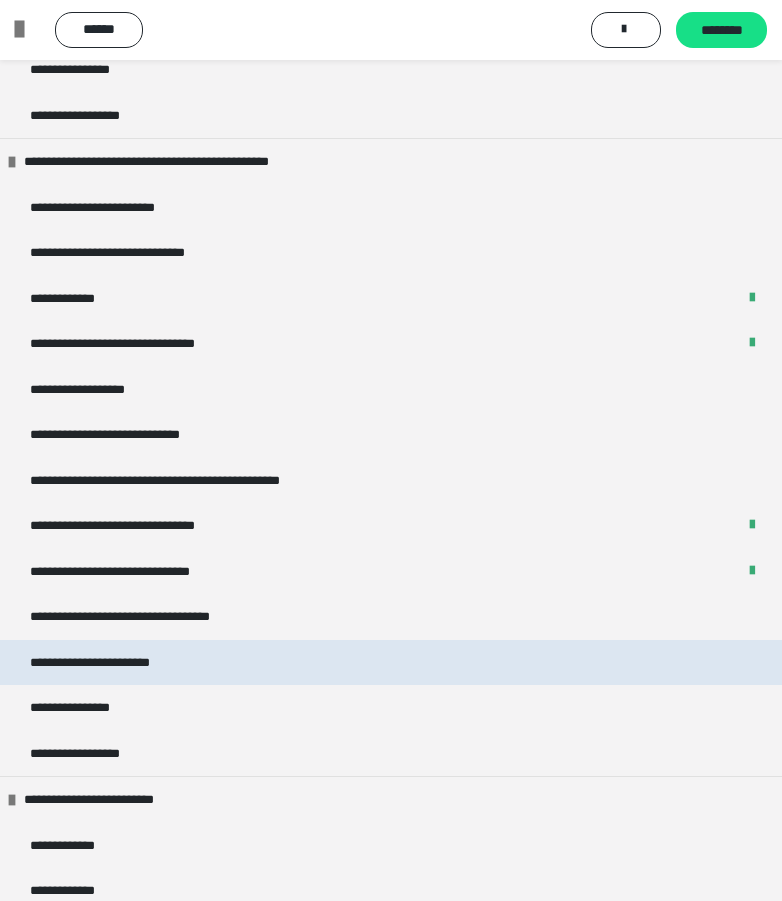 click on "**********" at bounding box center [111, 663] 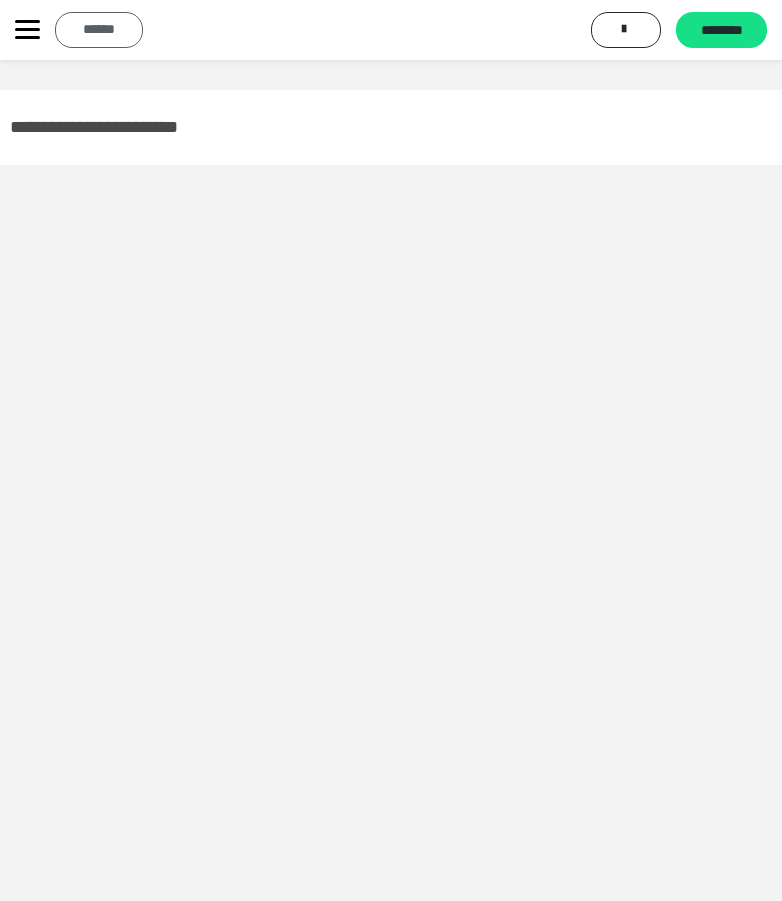 click on "******" at bounding box center [99, 30] 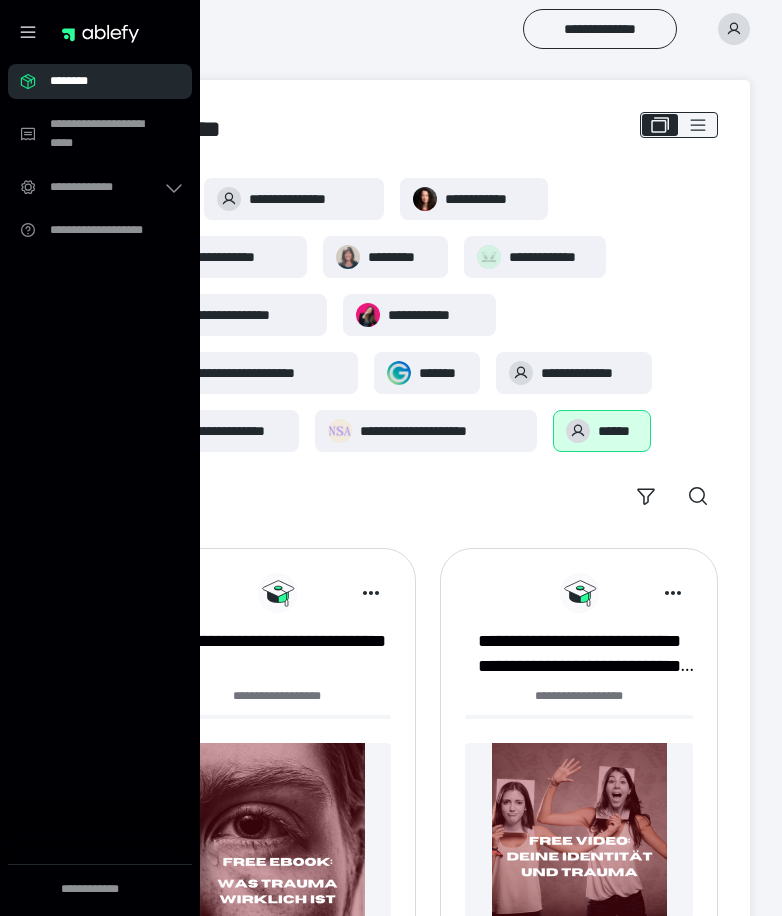 scroll, scrollTop: 583, scrollLeft: 0, axis: vertical 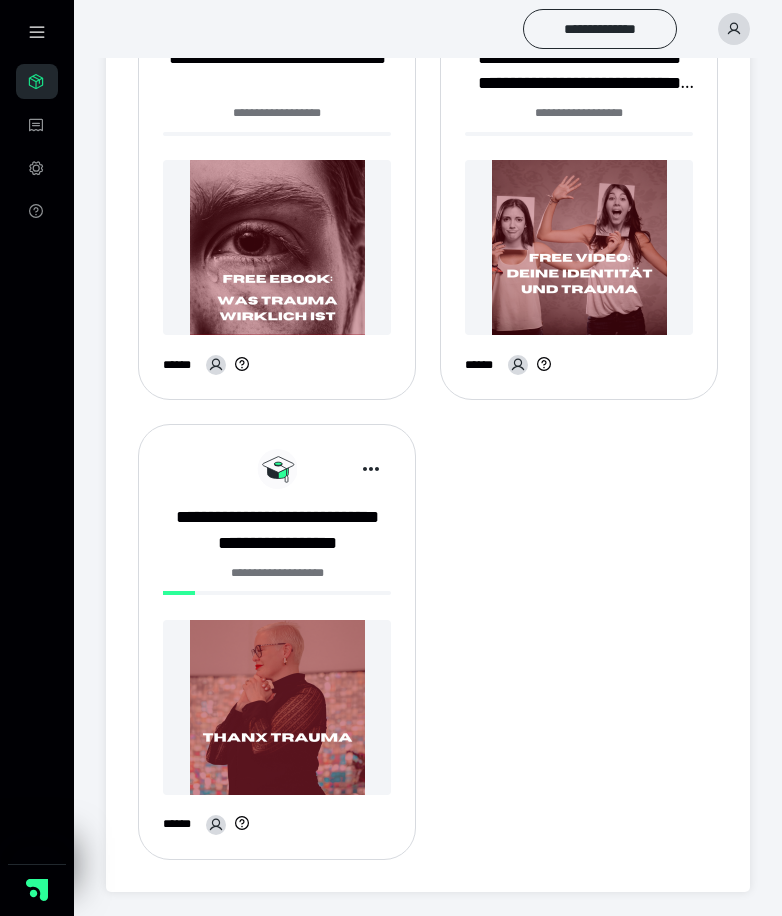 click at bounding box center (277, 707) 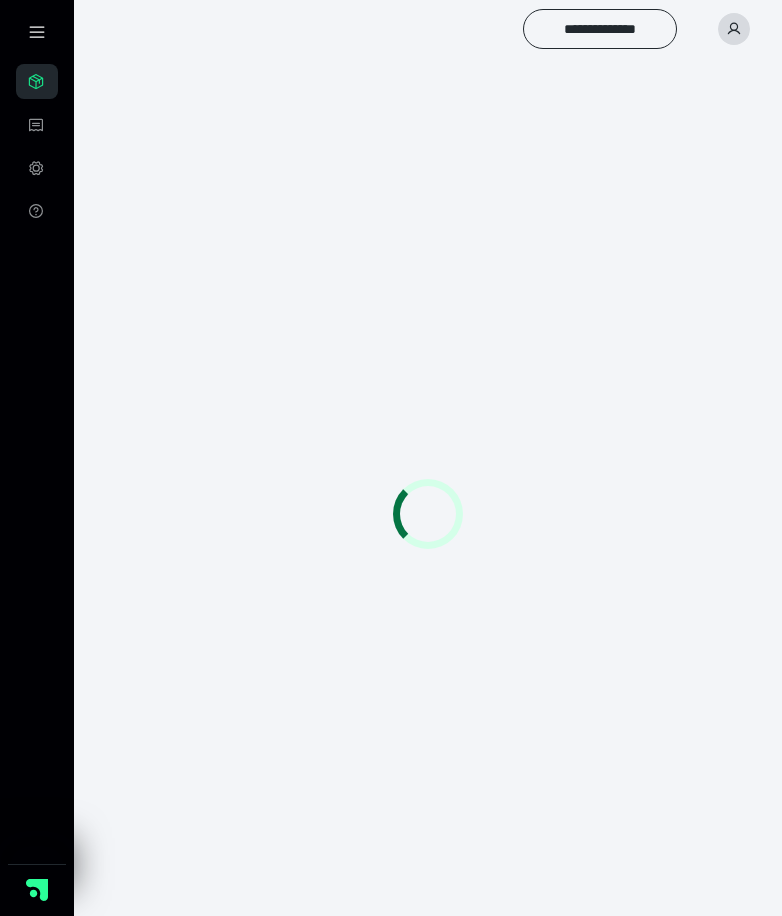 scroll, scrollTop: 0, scrollLeft: 0, axis: both 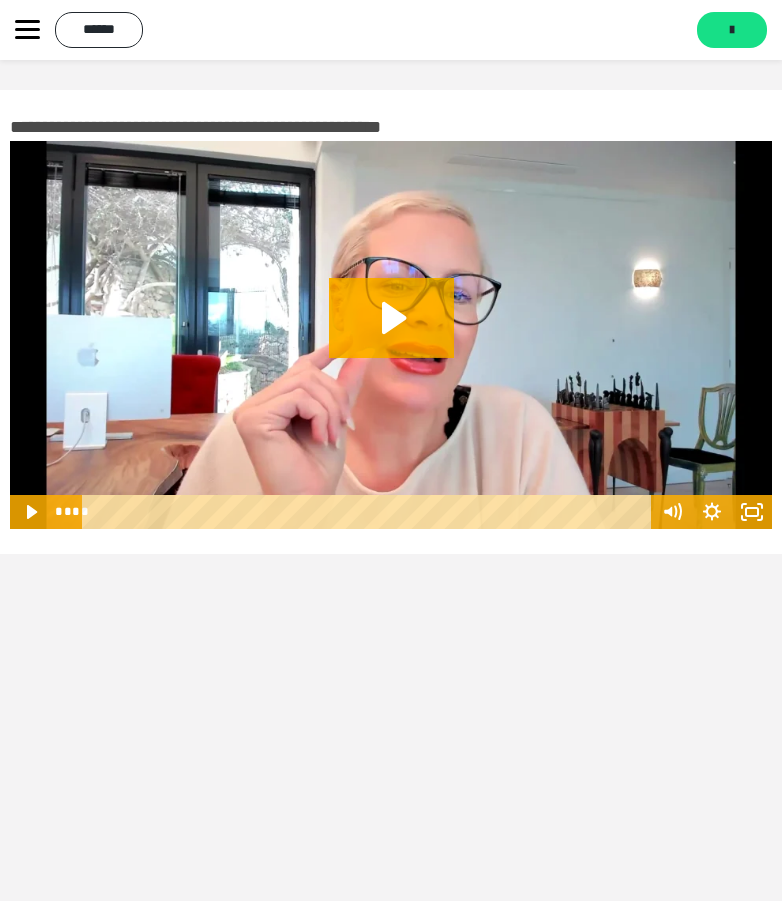 click 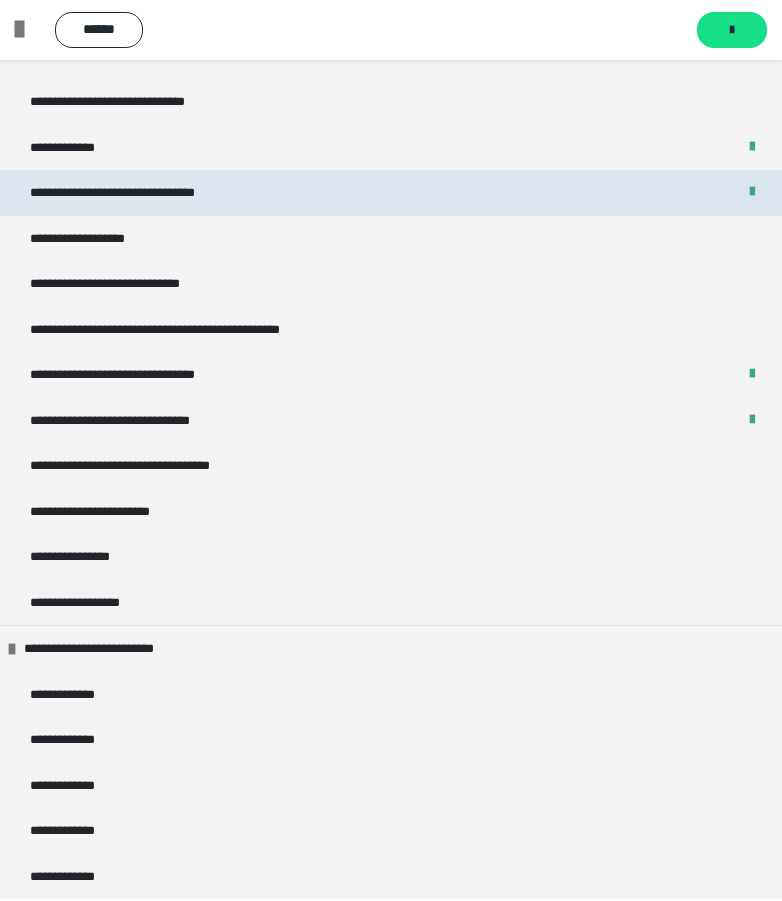 scroll, scrollTop: 2155, scrollLeft: 0, axis: vertical 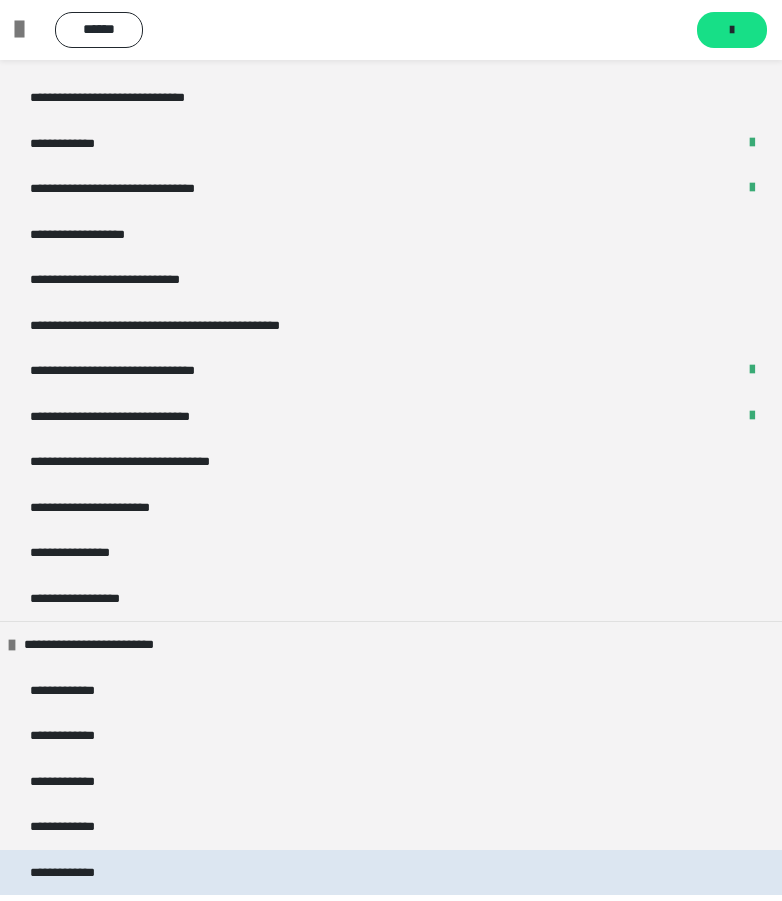 click on "**********" at bounding box center [391, 873] 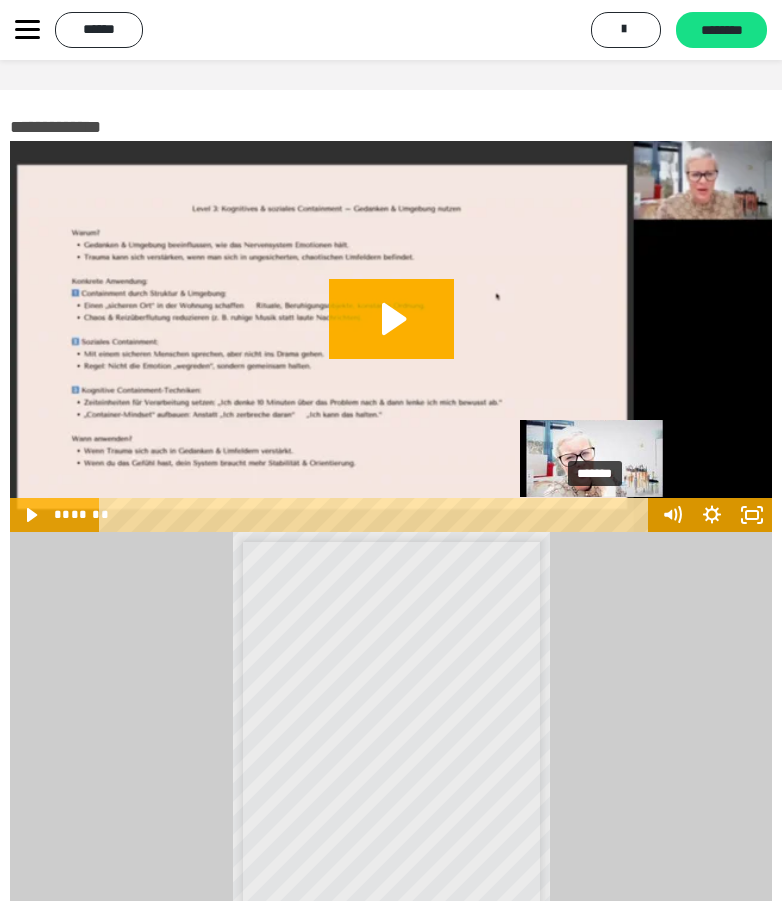 click on "*******" at bounding box center [377, 515] 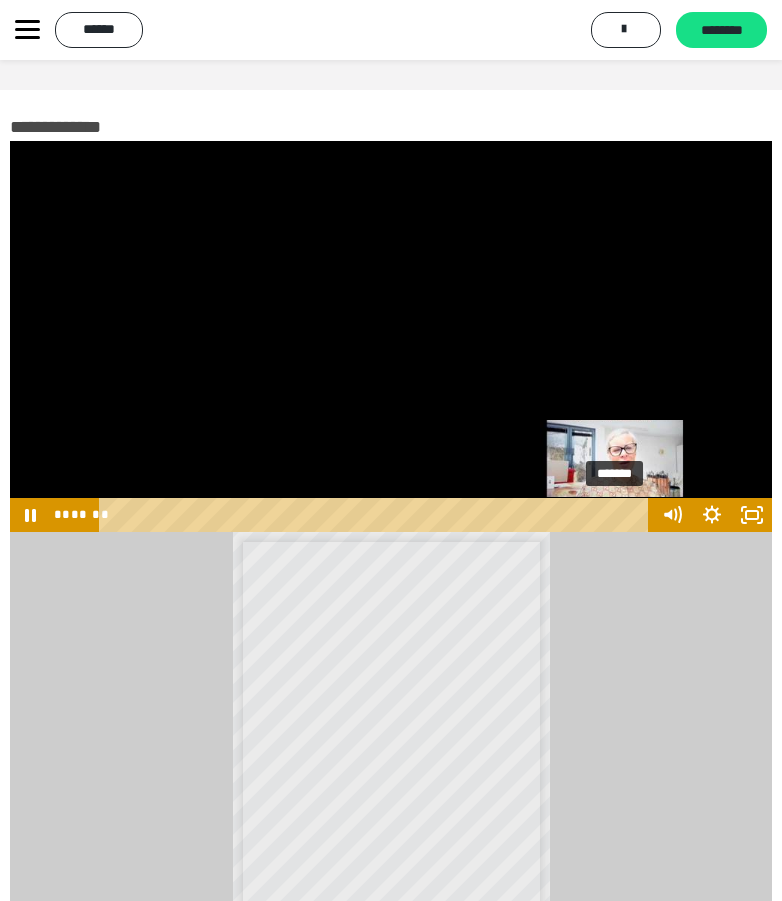 click on "*******" at bounding box center (377, 515) 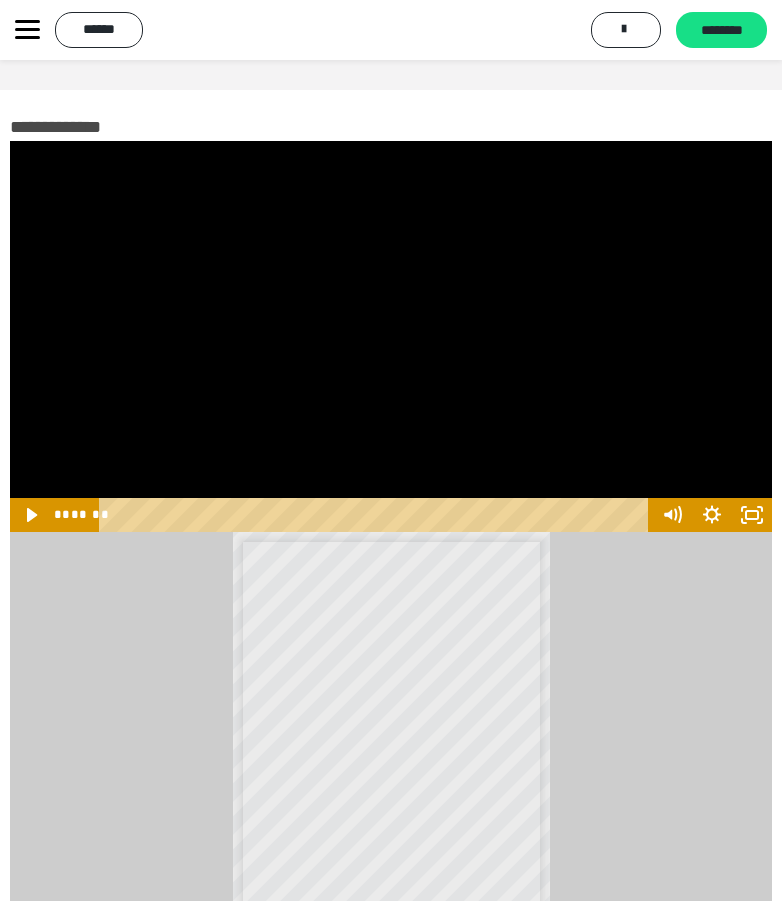 click on "****** ******" at bounding box center (94, 30) 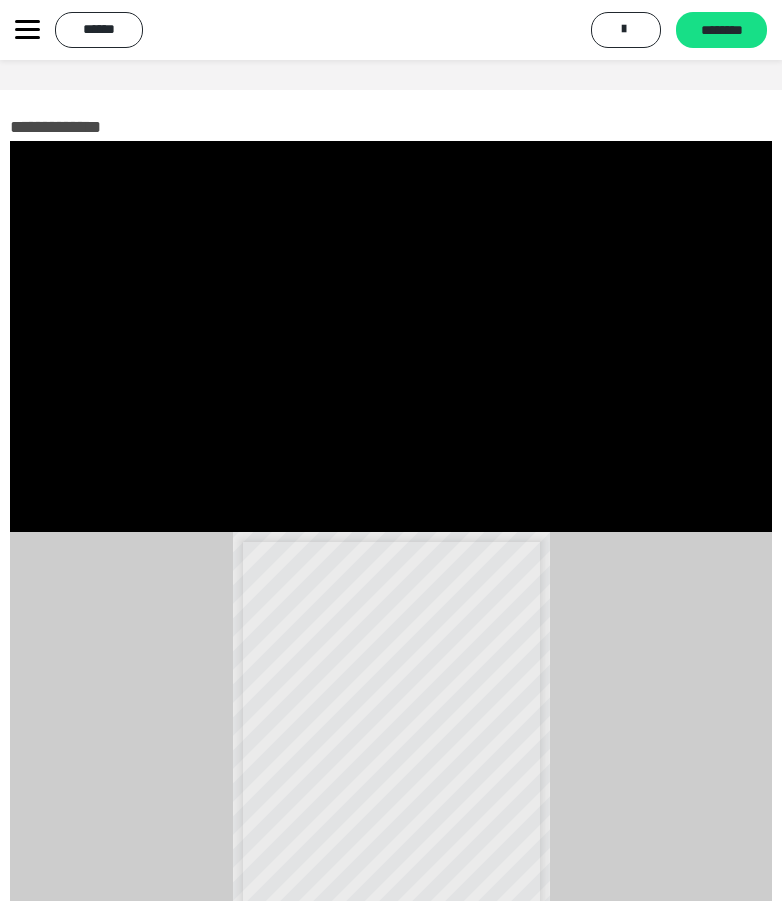 click 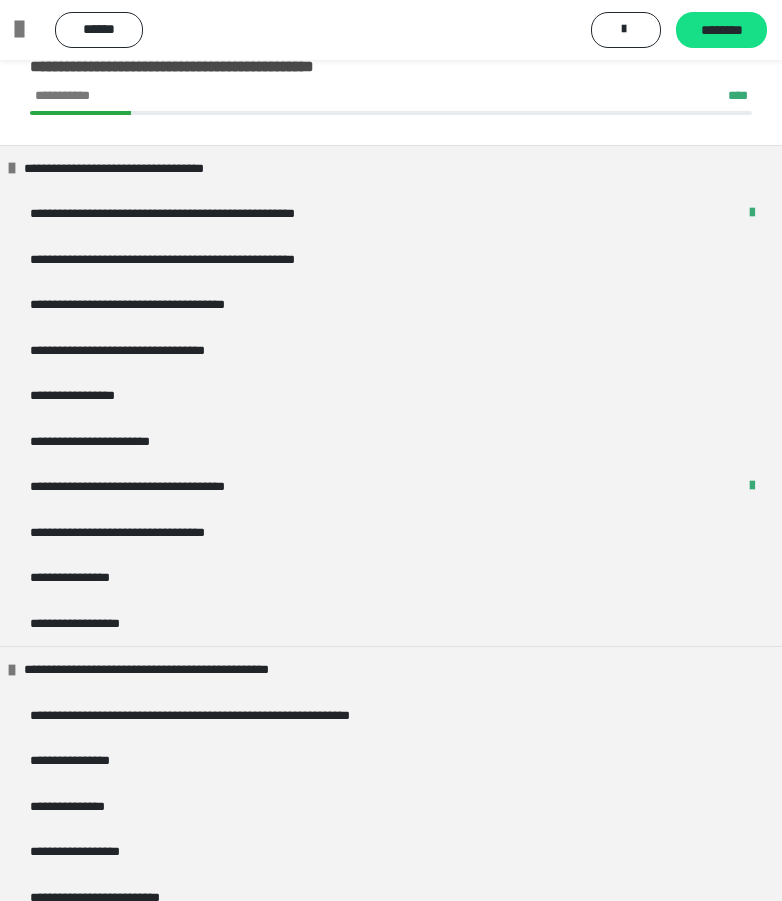 scroll, scrollTop: 0, scrollLeft: 0, axis: both 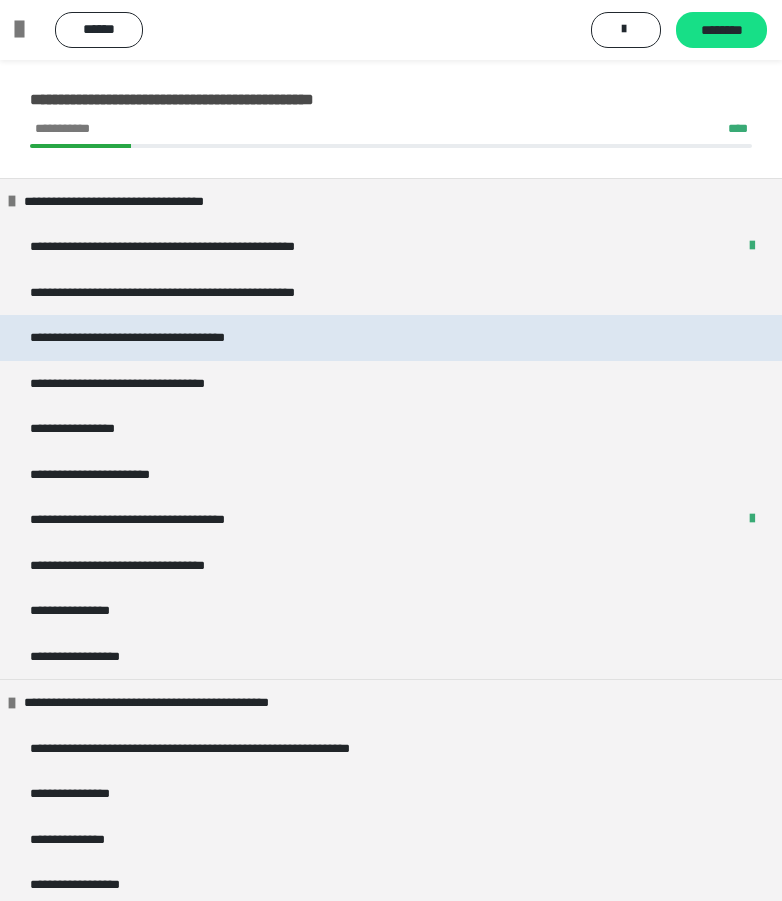 click on "**********" at bounding box center [391, 338] 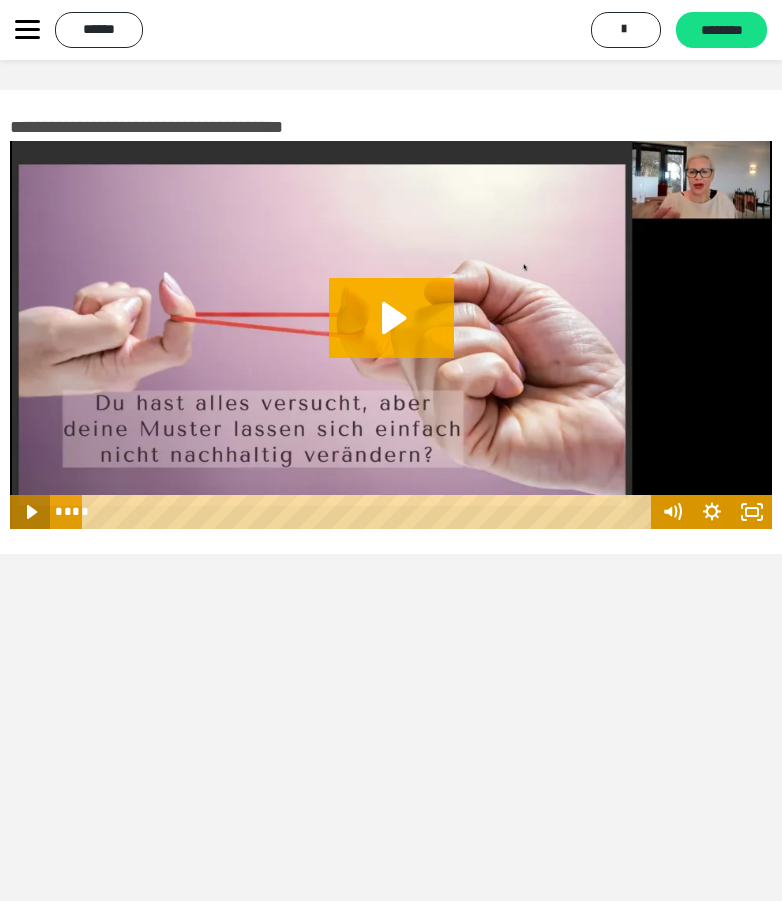 click 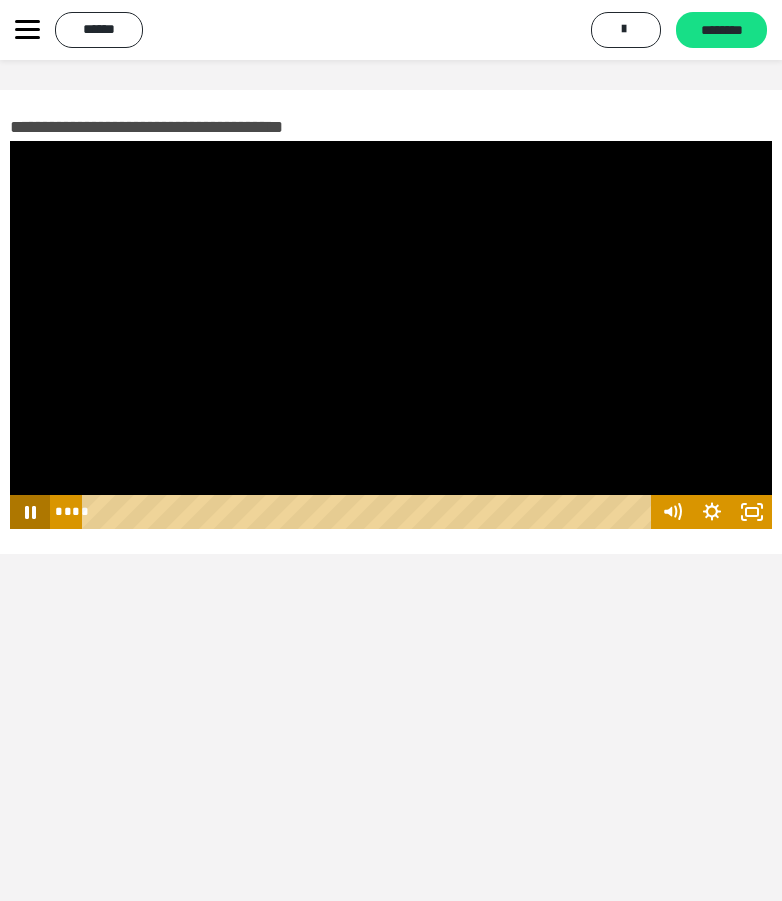click 